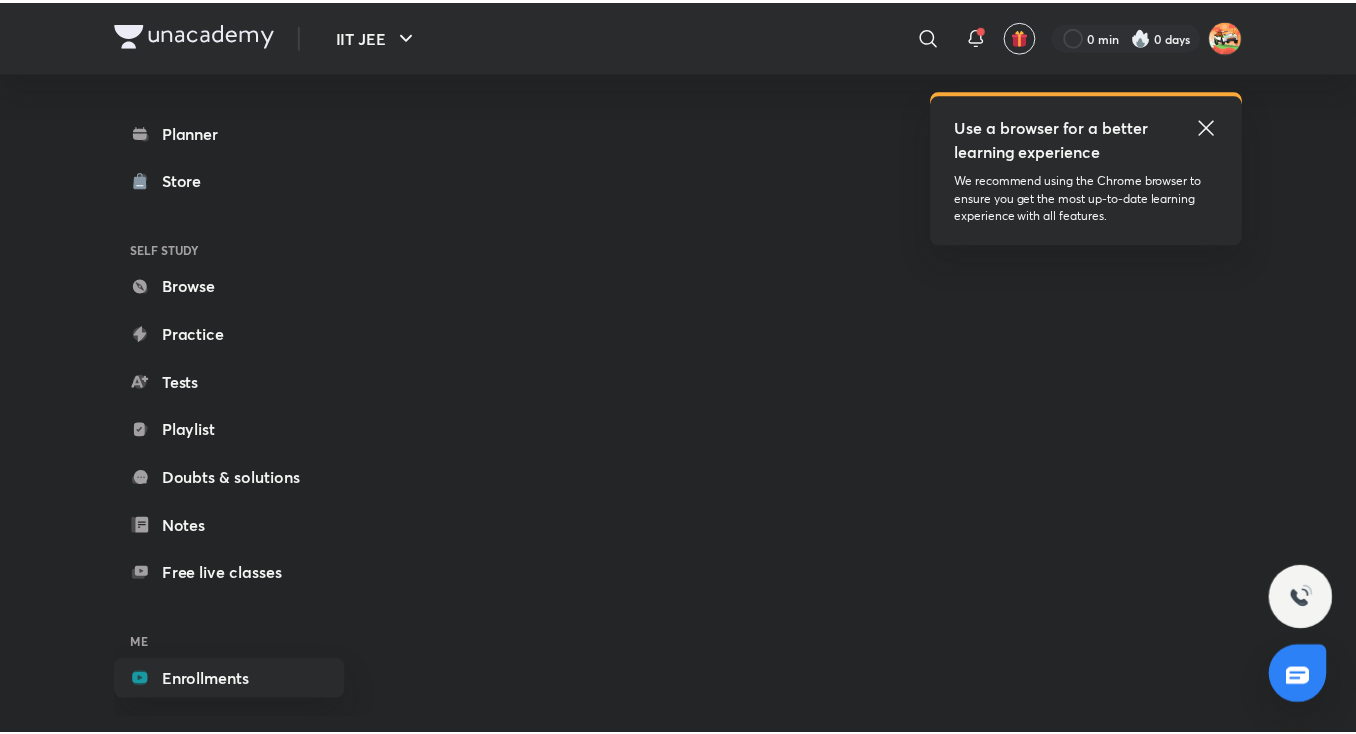 scroll, scrollTop: 0, scrollLeft: 0, axis: both 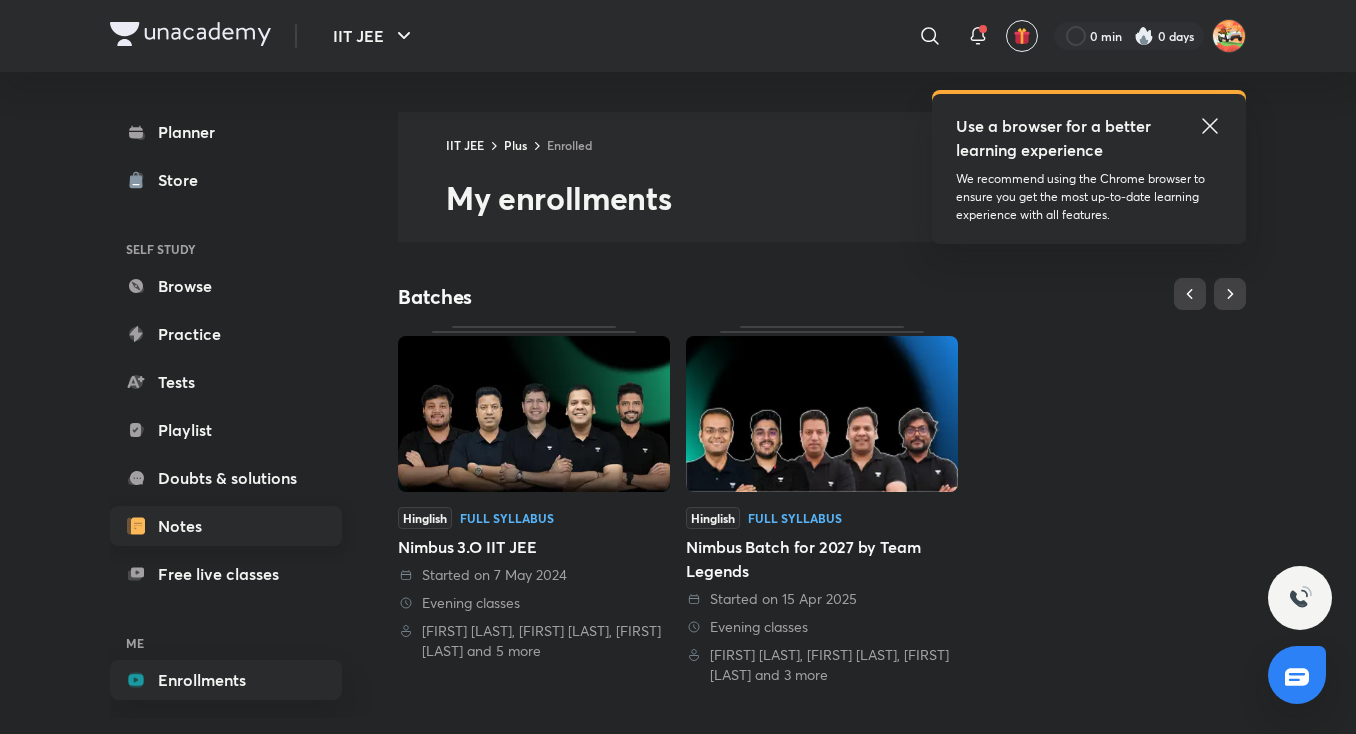 click on "Notes" at bounding box center (226, 526) 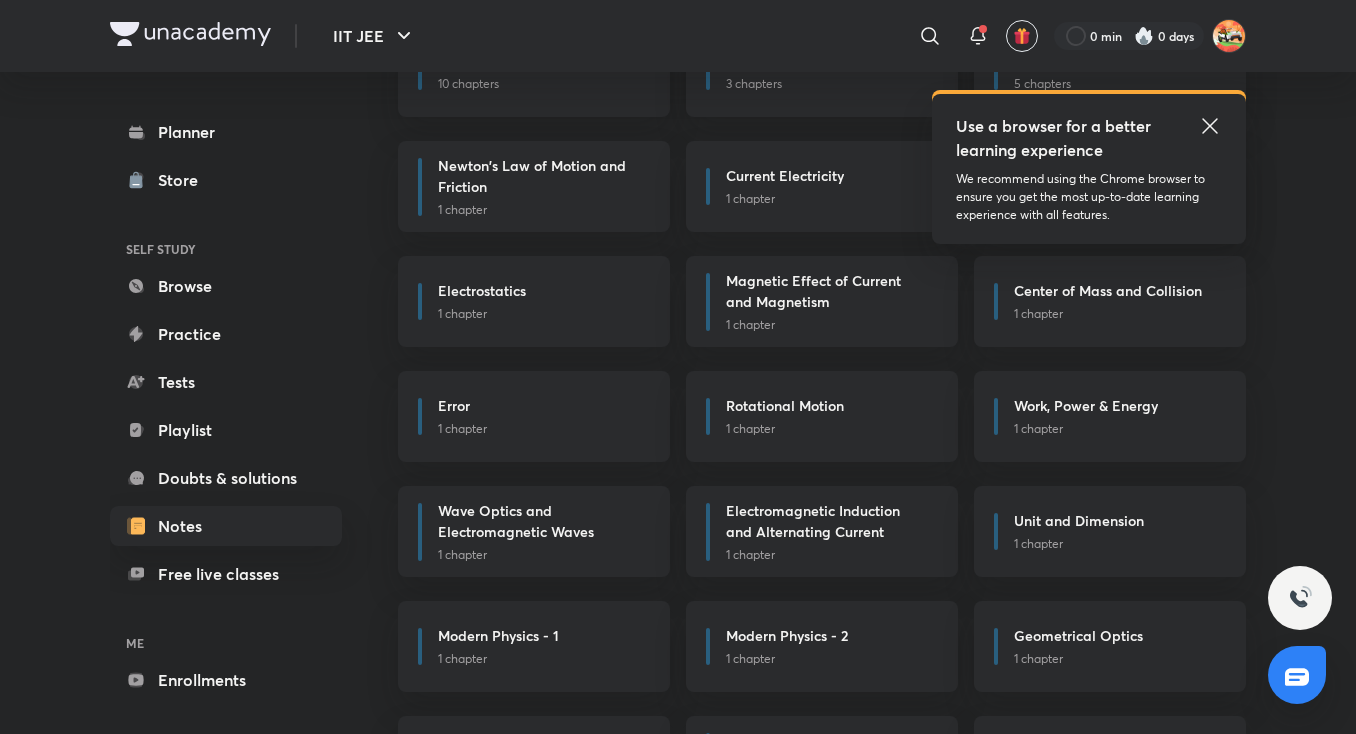 scroll, scrollTop: 583, scrollLeft: 0, axis: vertical 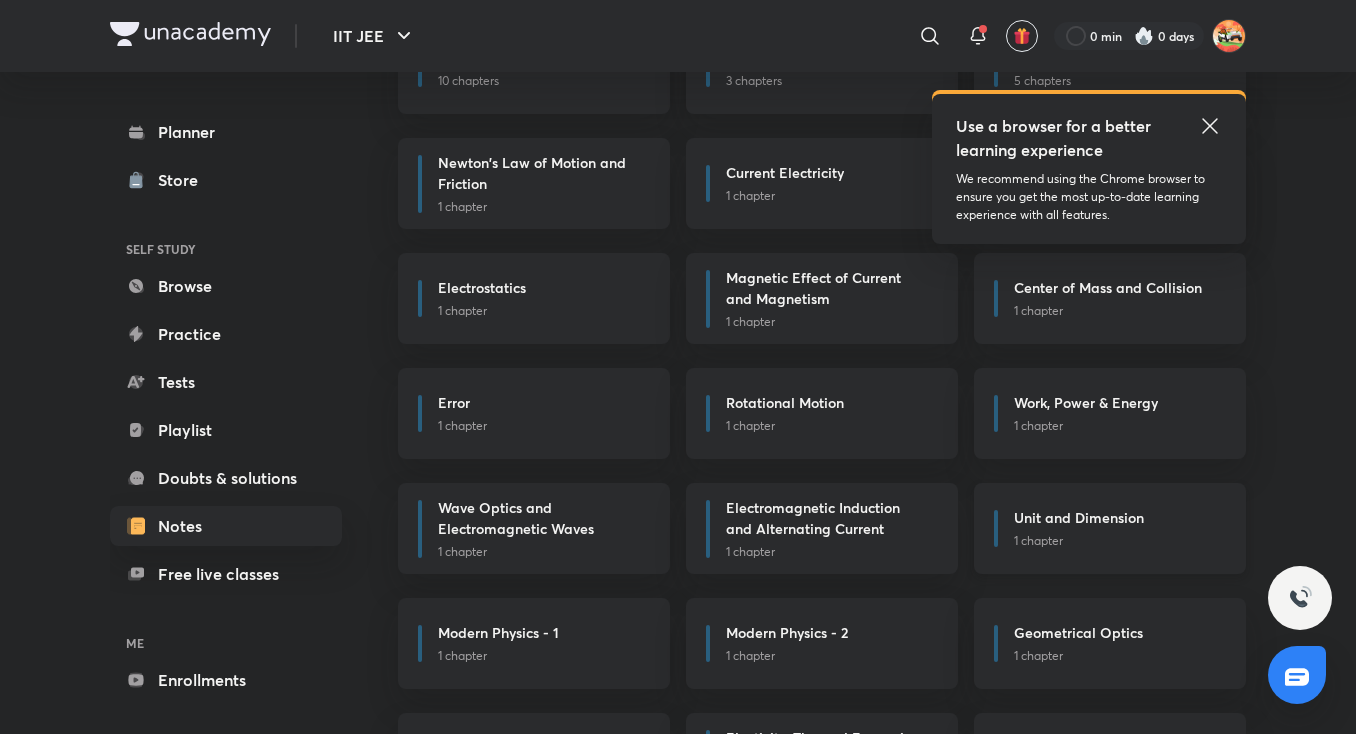 click on "Unit and Dimension" at bounding box center [1079, 517] 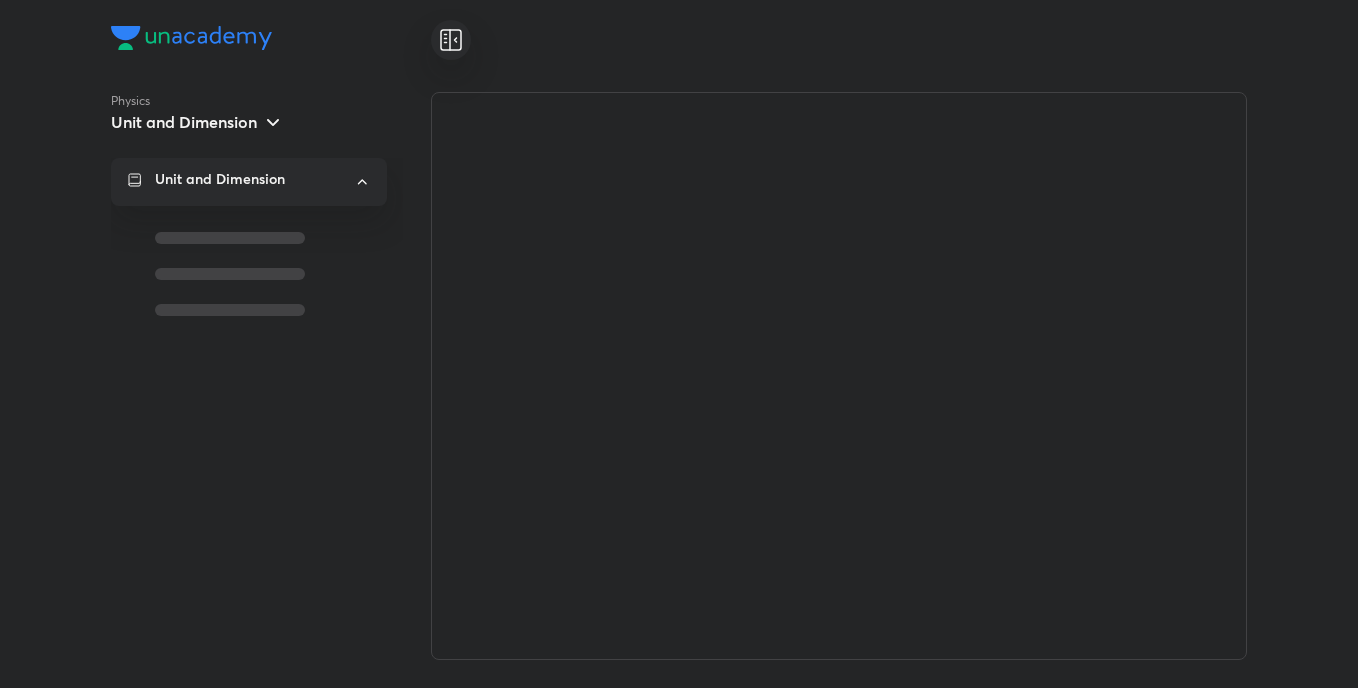 scroll, scrollTop: 0, scrollLeft: 0, axis: both 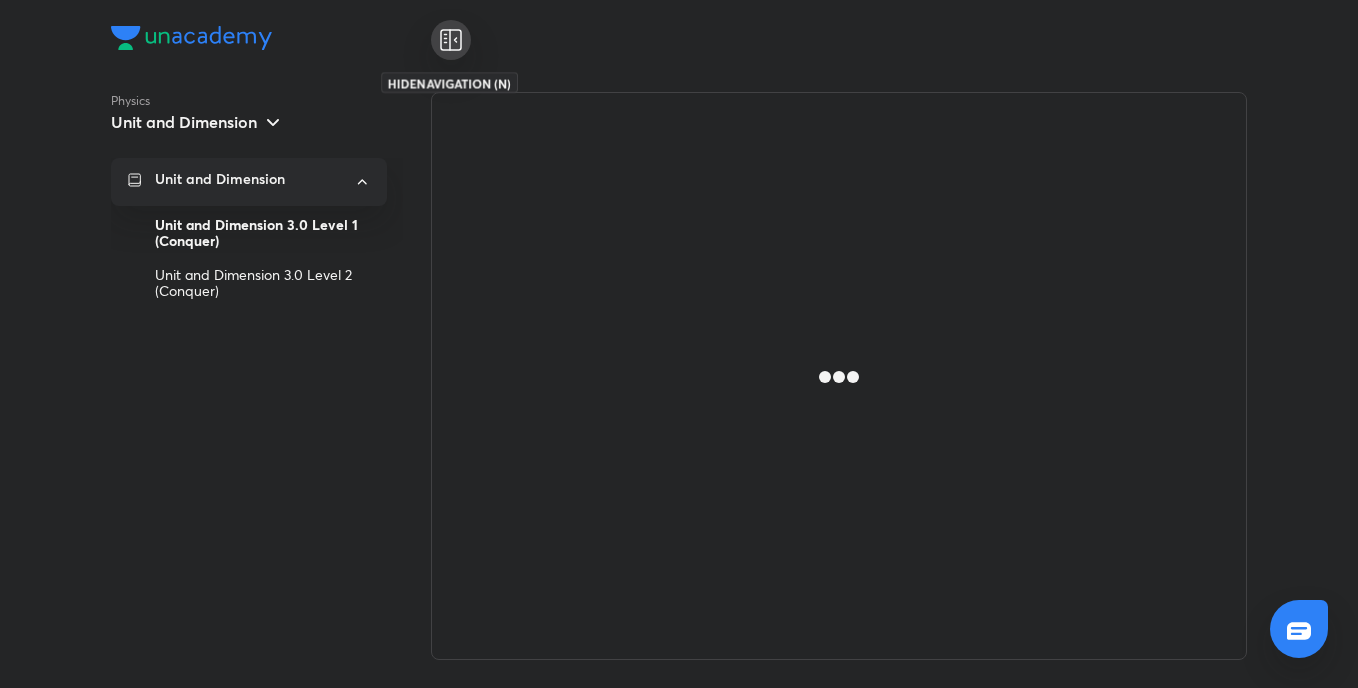 click 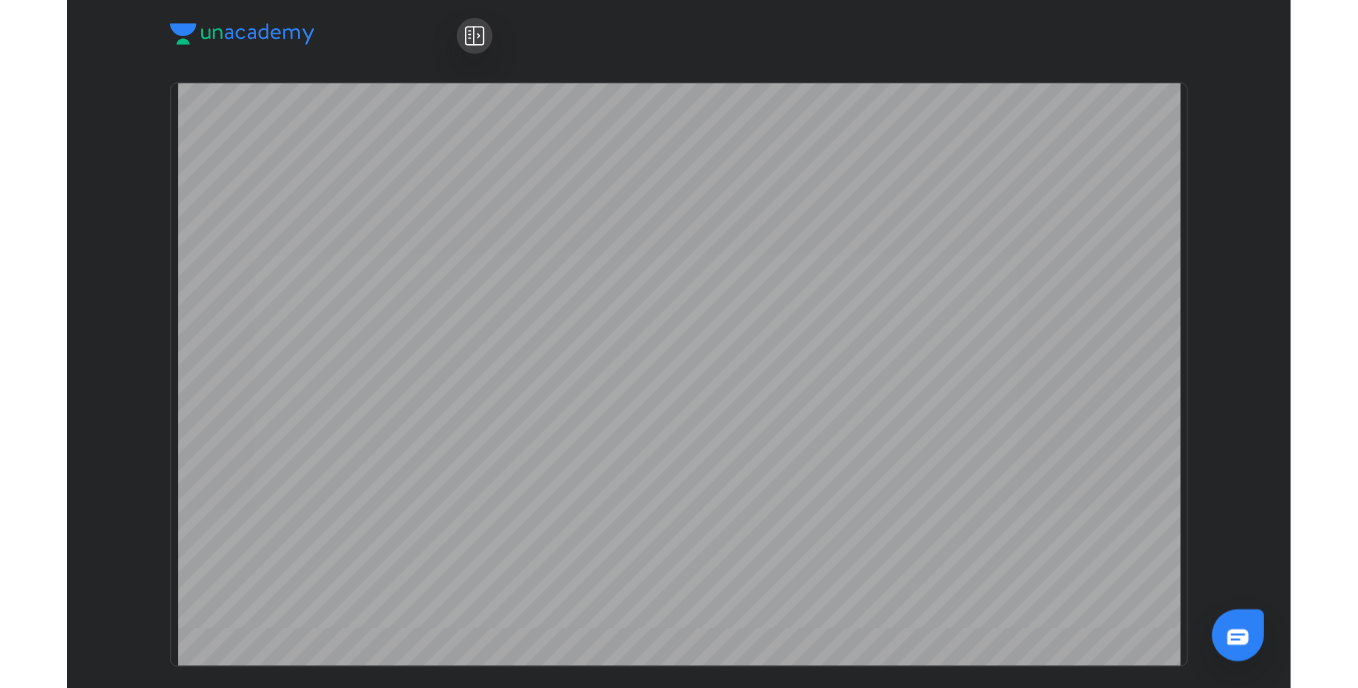 scroll, scrollTop: 12425, scrollLeft: 0, axis: vertical 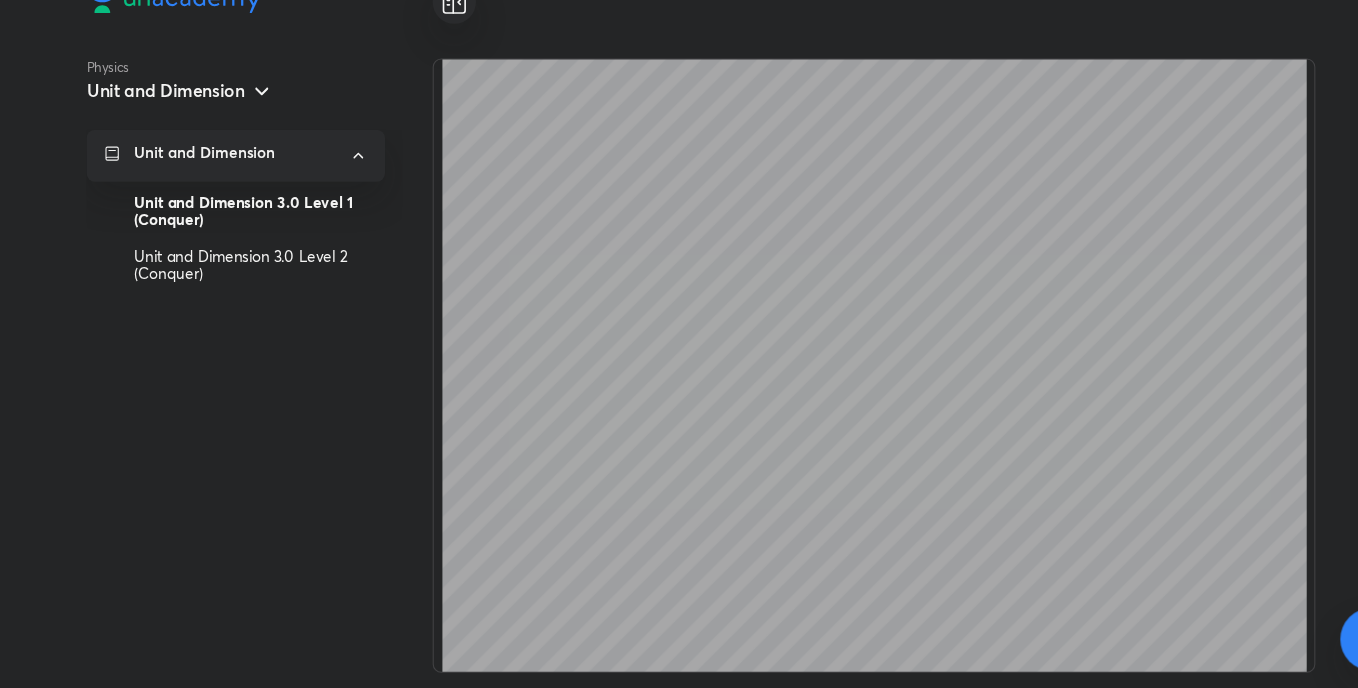click at bounding box center [679, 40] 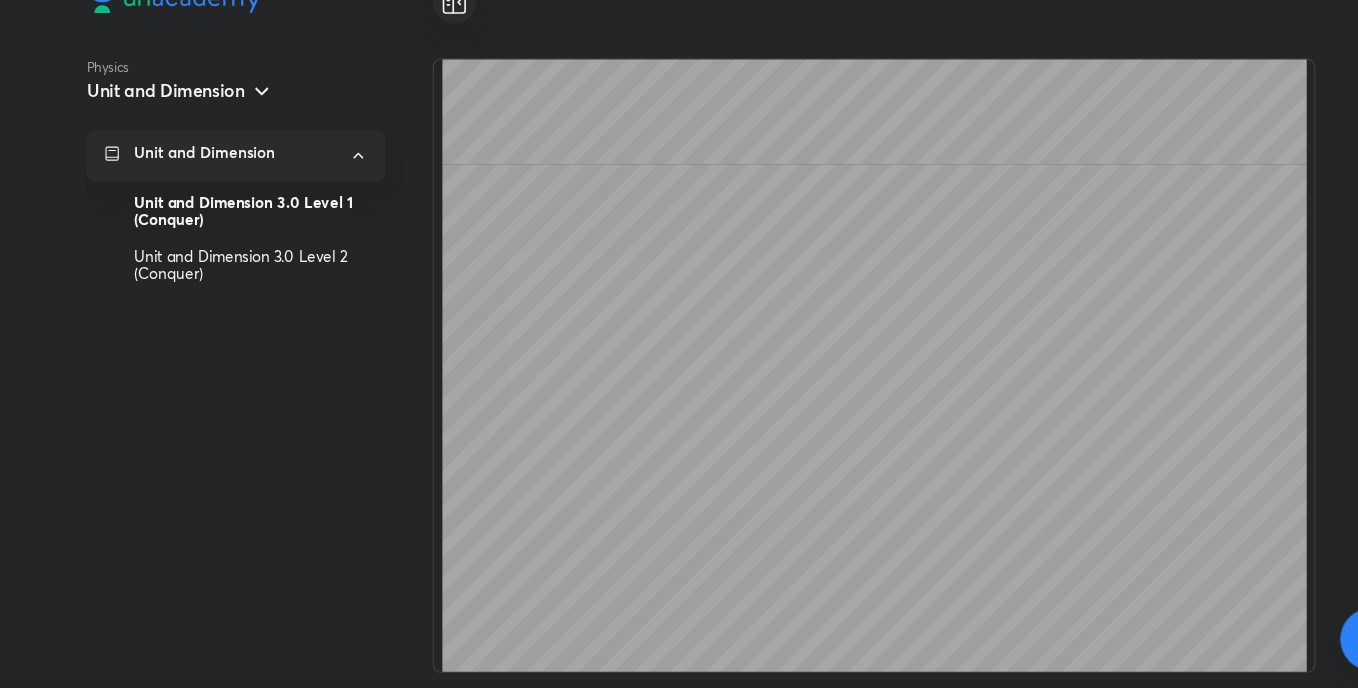 scroll, scrollTop: 9295, scrollLeft: 0, axis: vertical 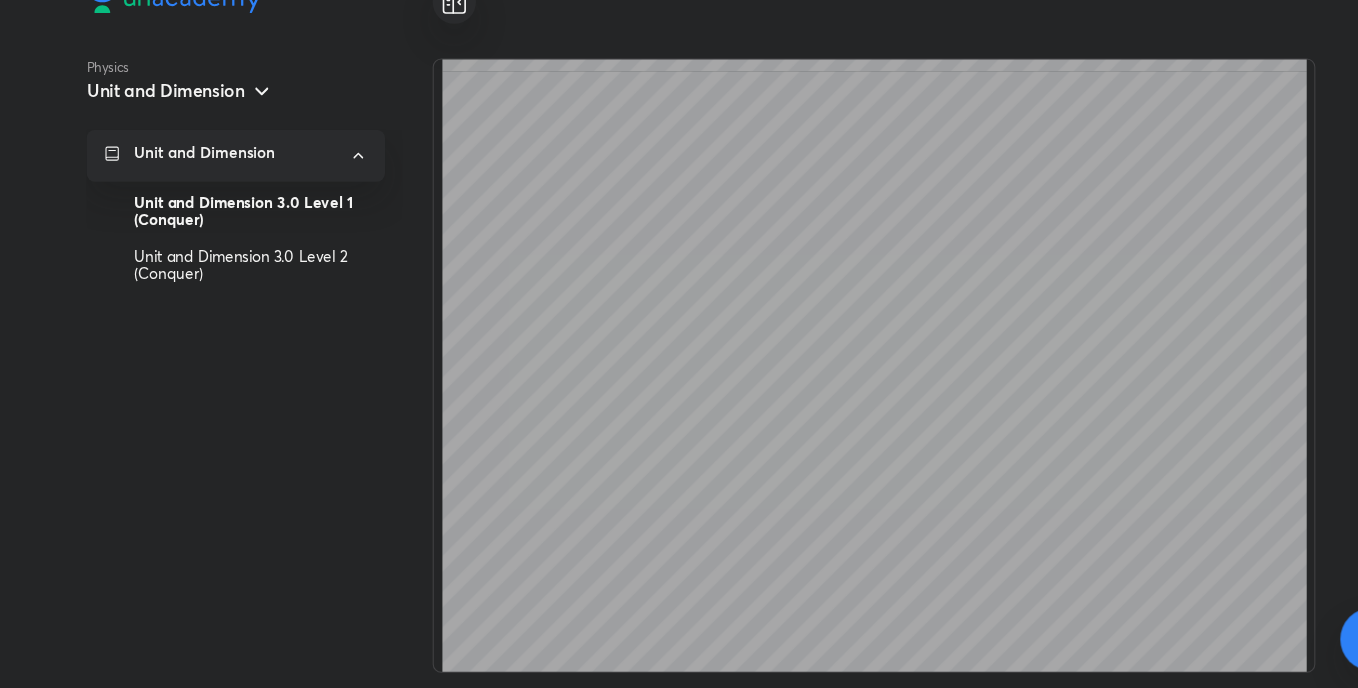 click at bounding box center [839, 40] 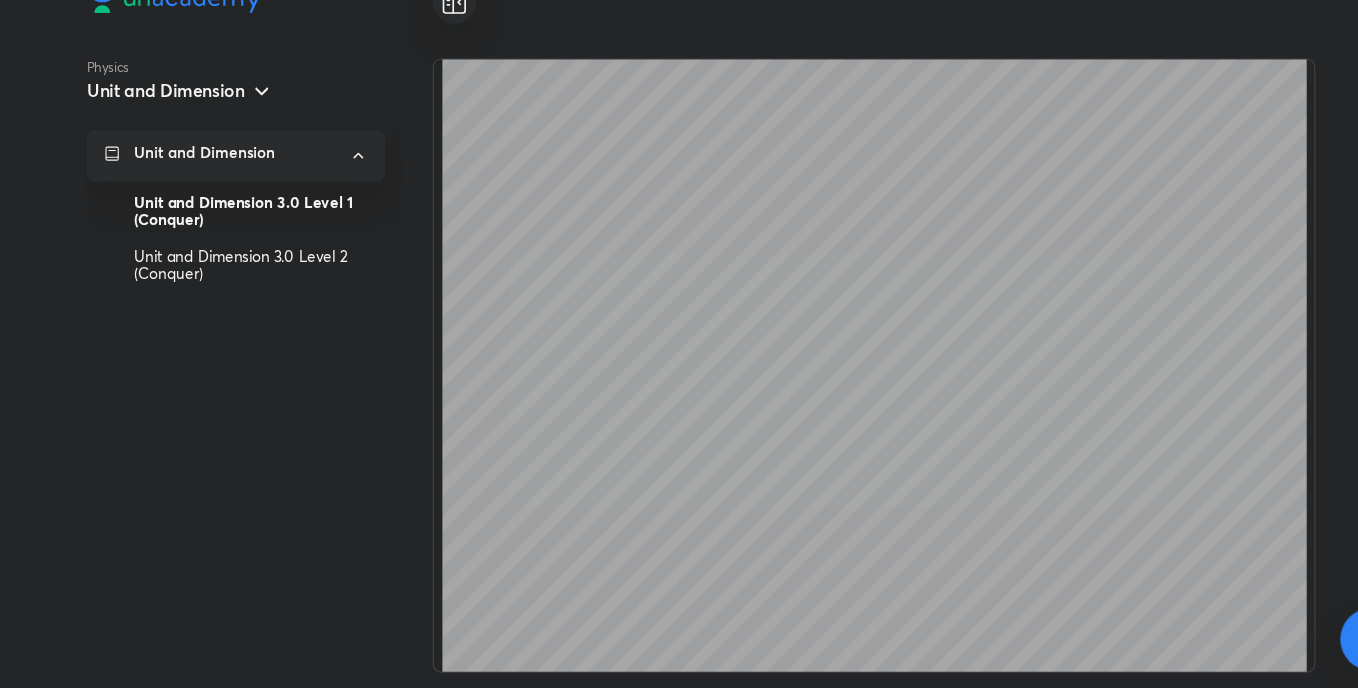 scroll, scrollTop: 9735, scrollLeft: 0, axis: vertical 